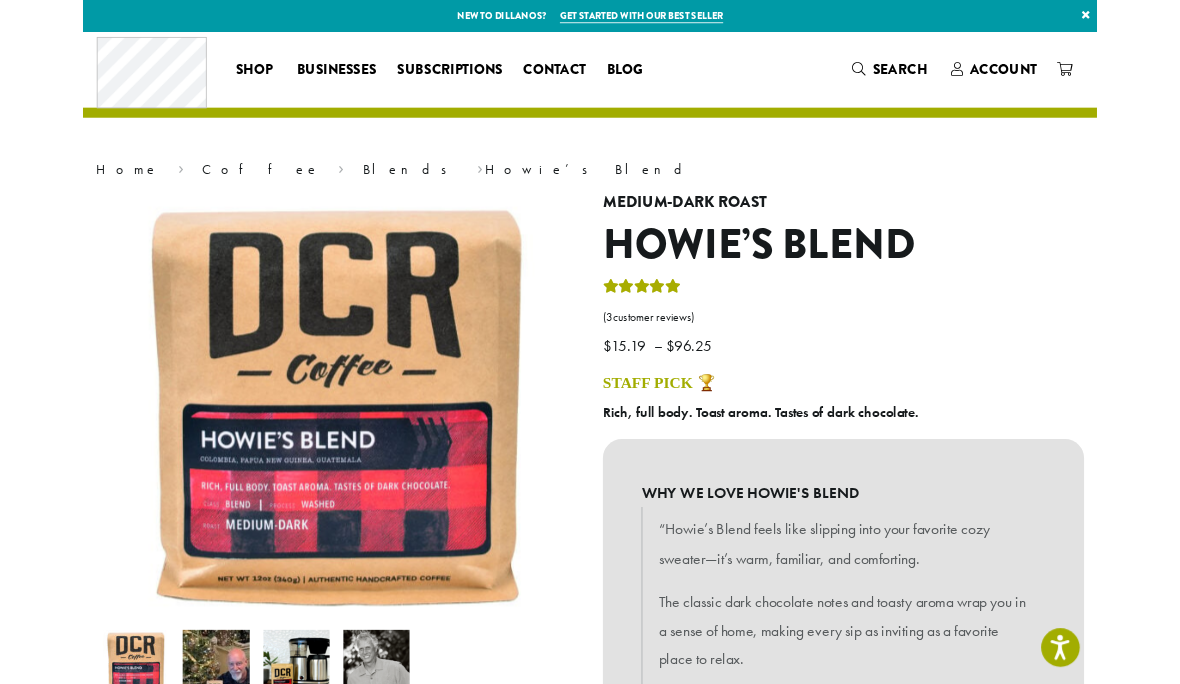 scroll, scrollTop: 0, scrollLeft: 0, axis: both 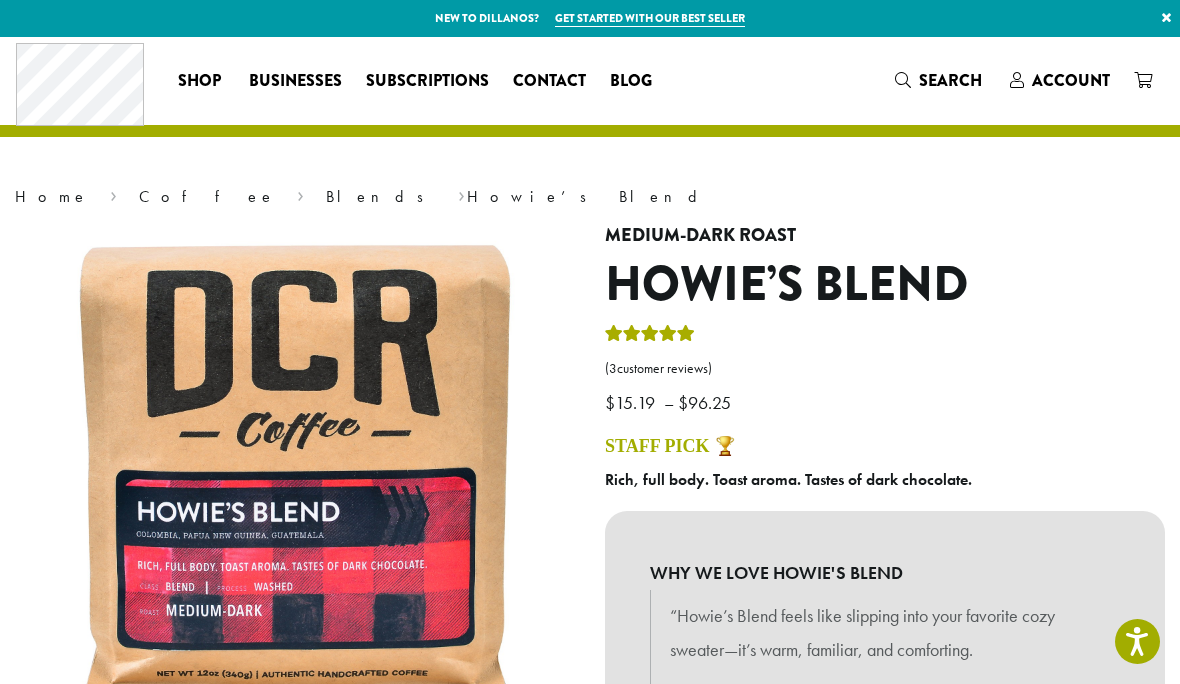 click on "Account" at bounding box center (1071, 80) 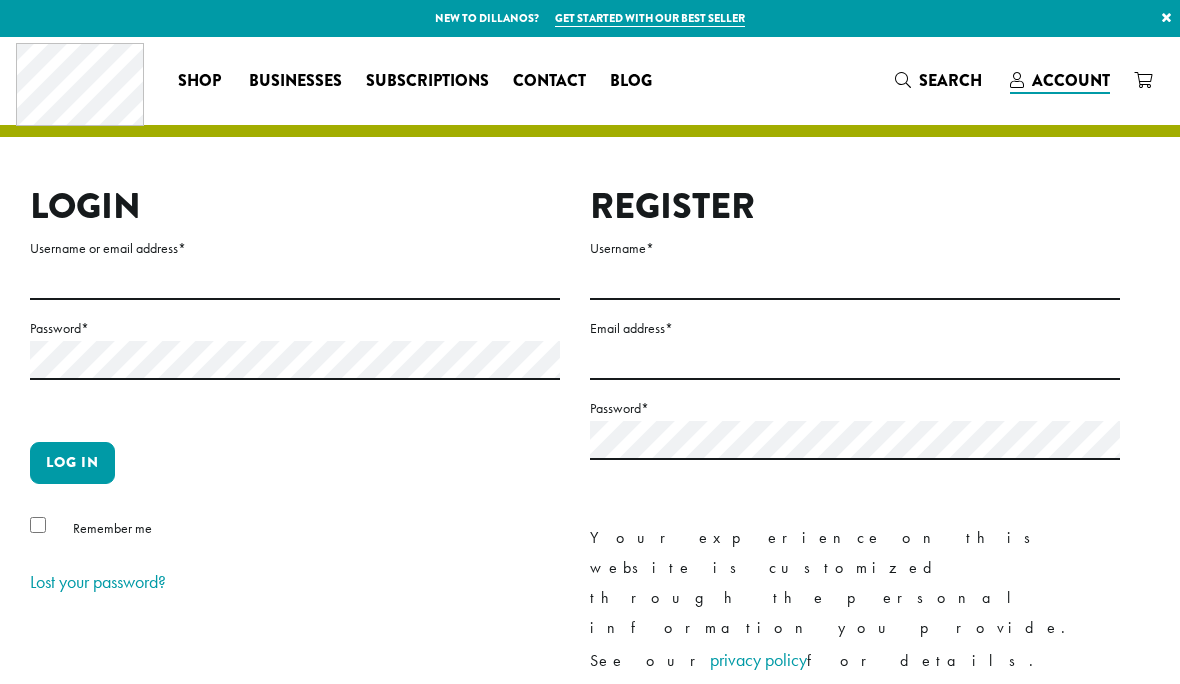 scroll, scrollTop: 0, scrollLeft: 0, axis: both 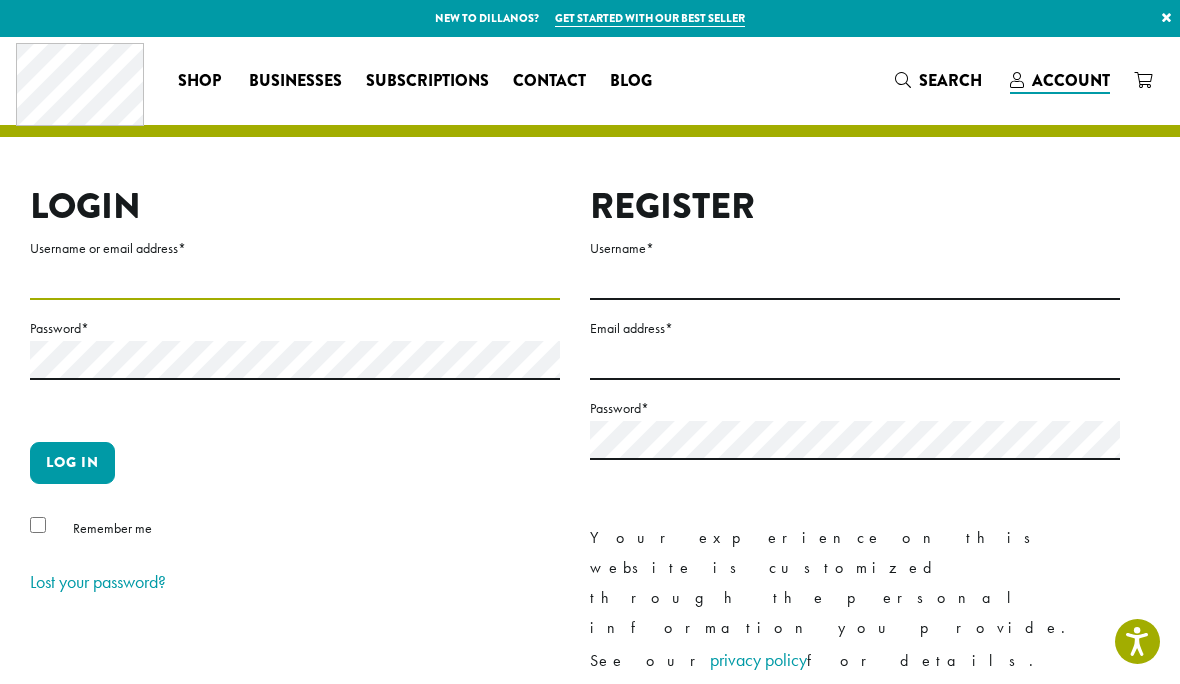 click on "Username or email address  *" at bounding box center (295, 280) 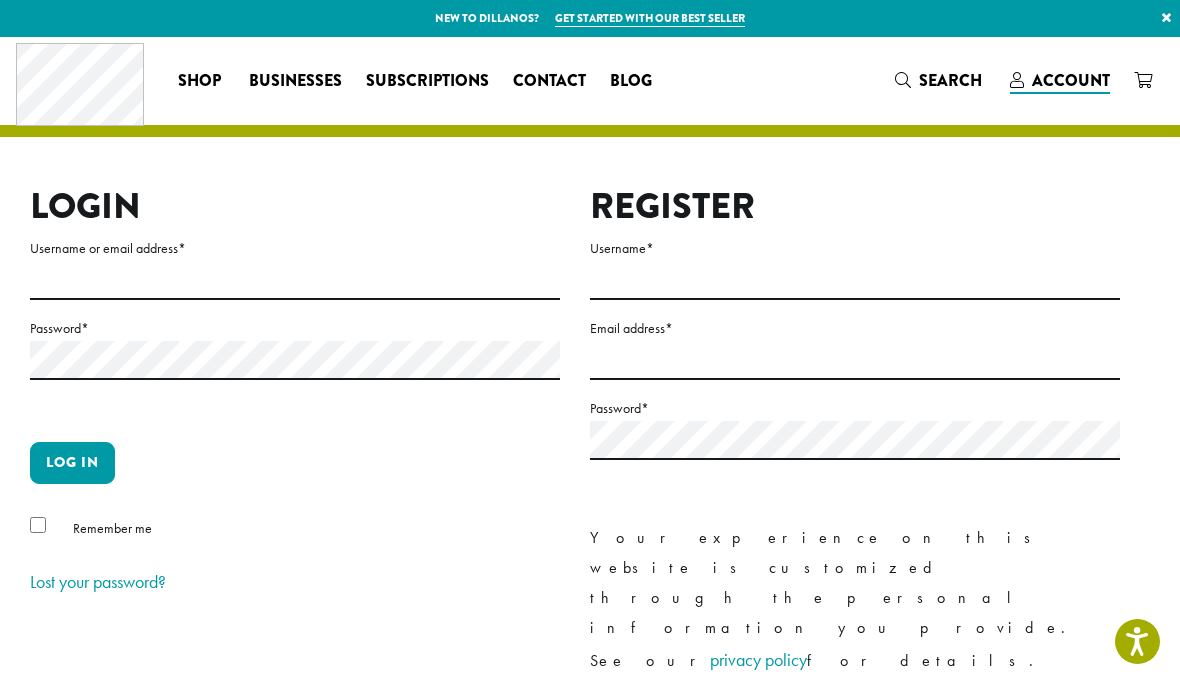 scroll, scrollTop: 178, scrollLeft: 0, axis: vertical 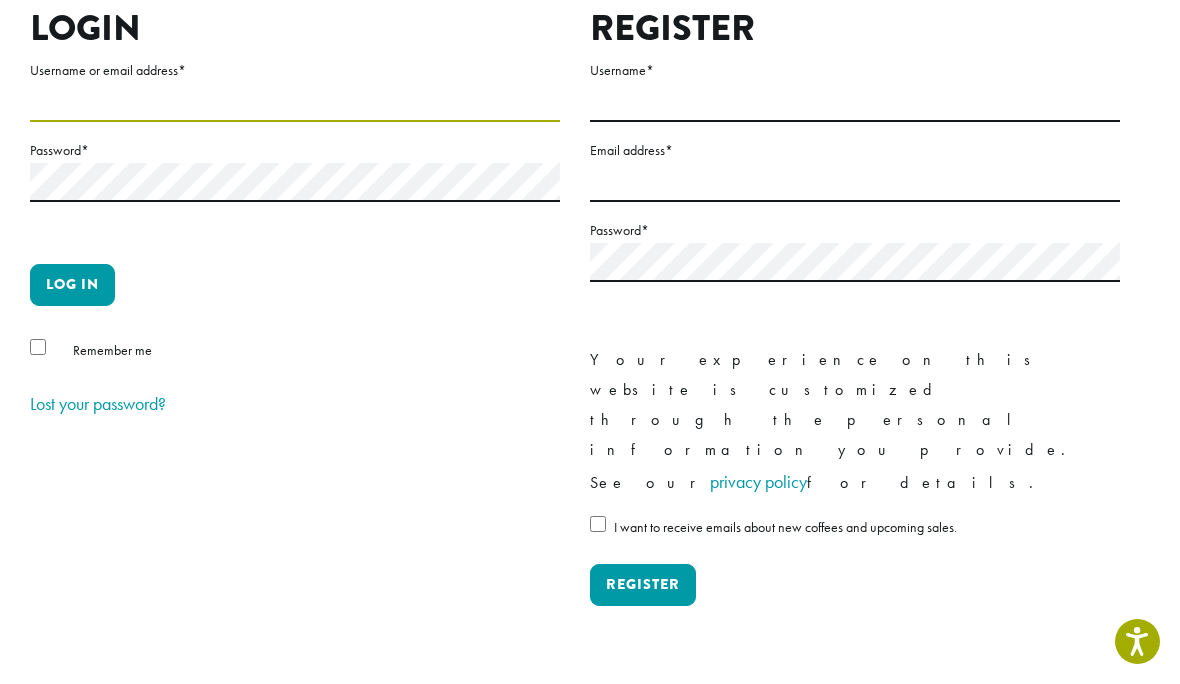 type on "**********" 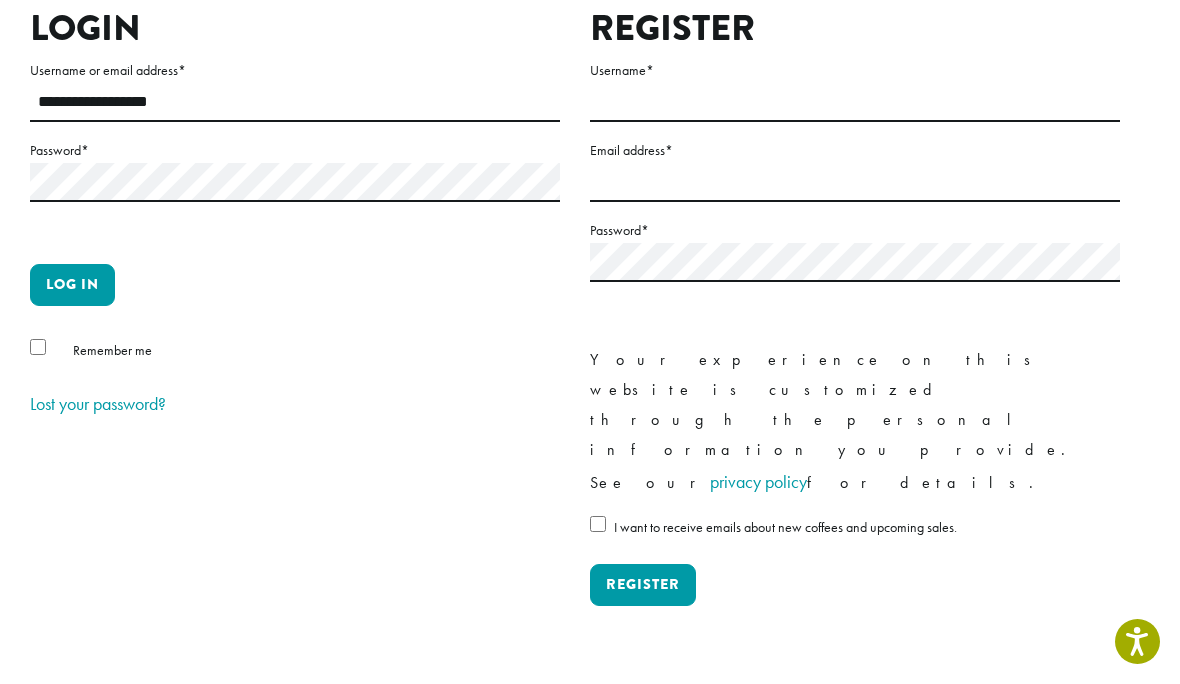 click on "Remember me" at bounding box center [295, 354] 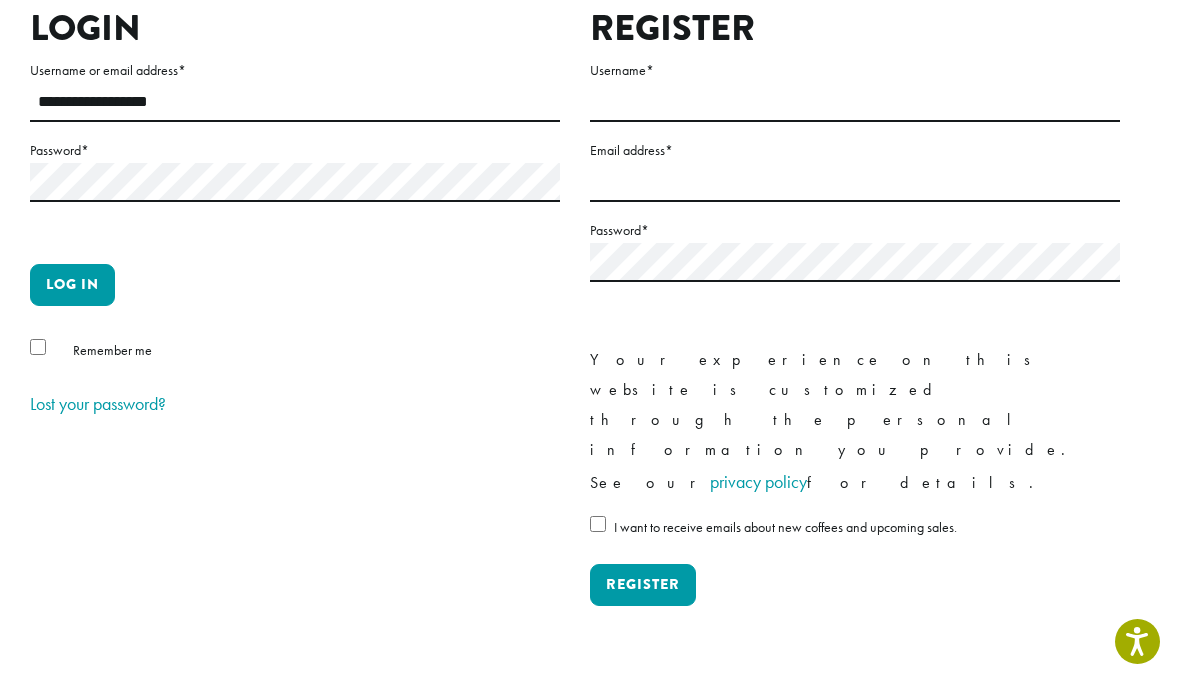 click on "Log in" at bounding box center [72, 285] 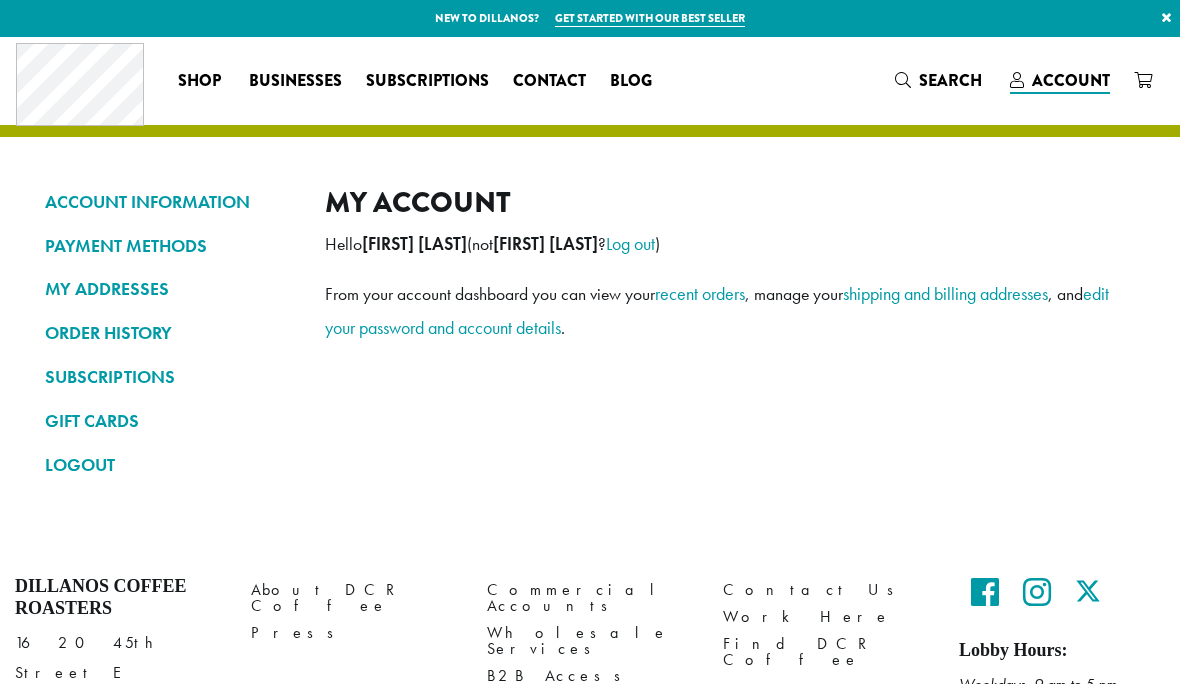 scroll, scrollTop: 0, scrollLeft: 0, axis: both 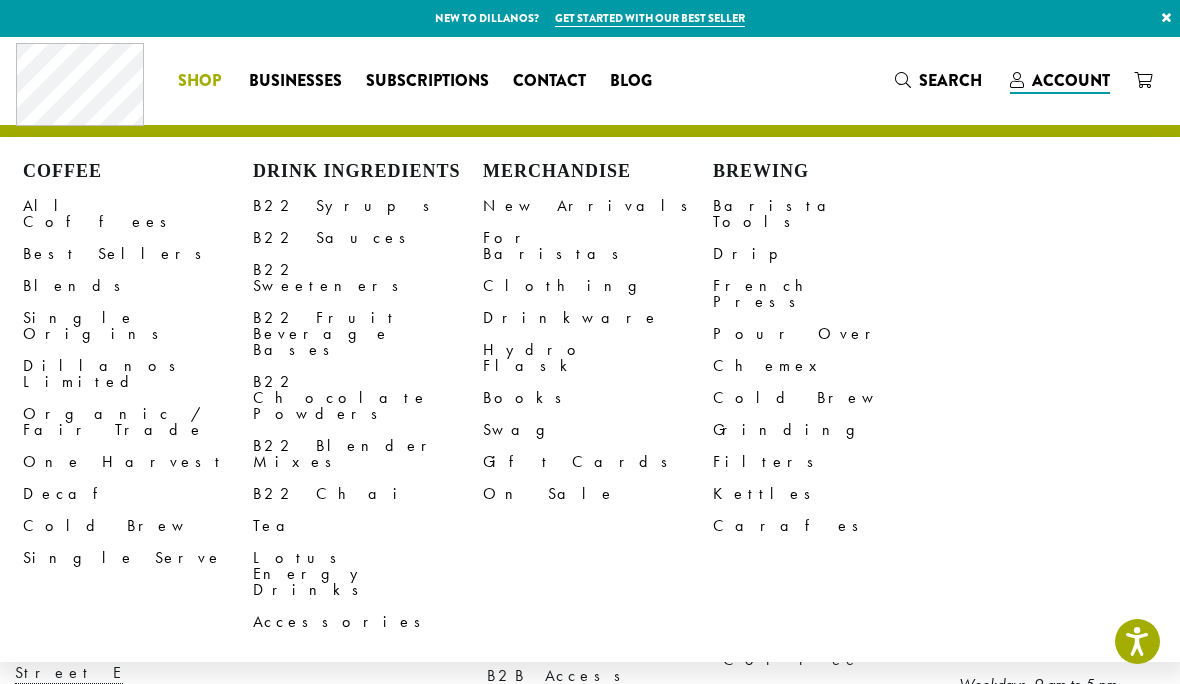 click on "Best Sellers" at bounding box center (138, 254) 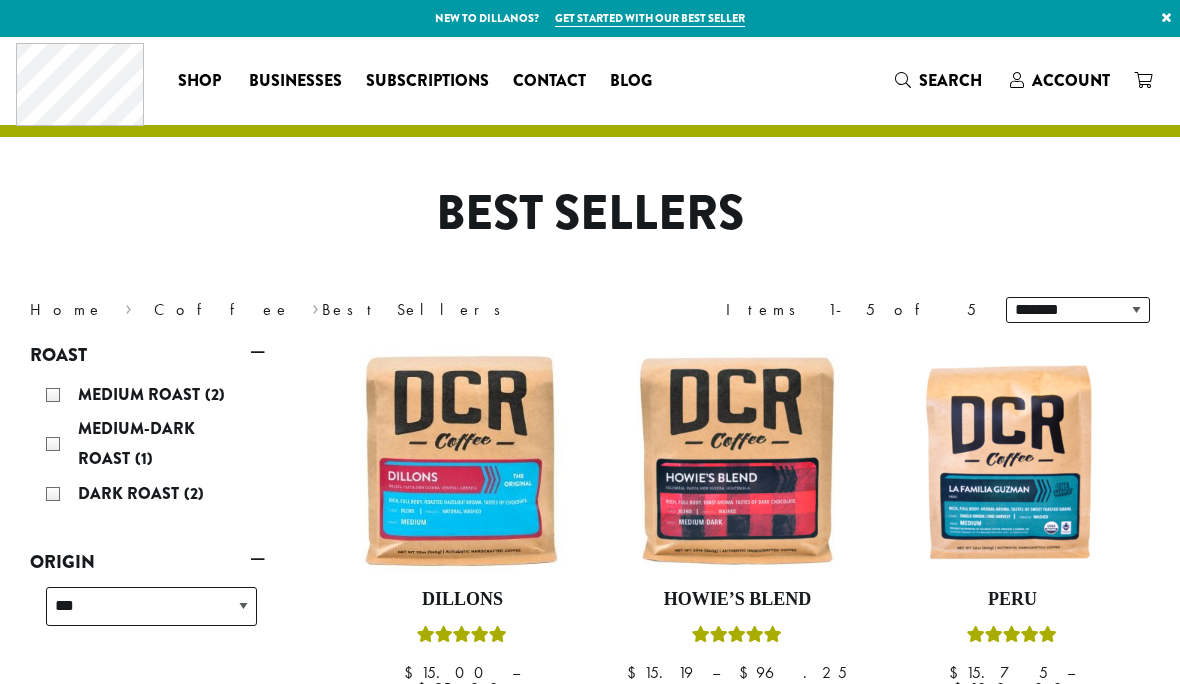 scroll, scrollTop: 0, scrollLeft: 0, axis: both 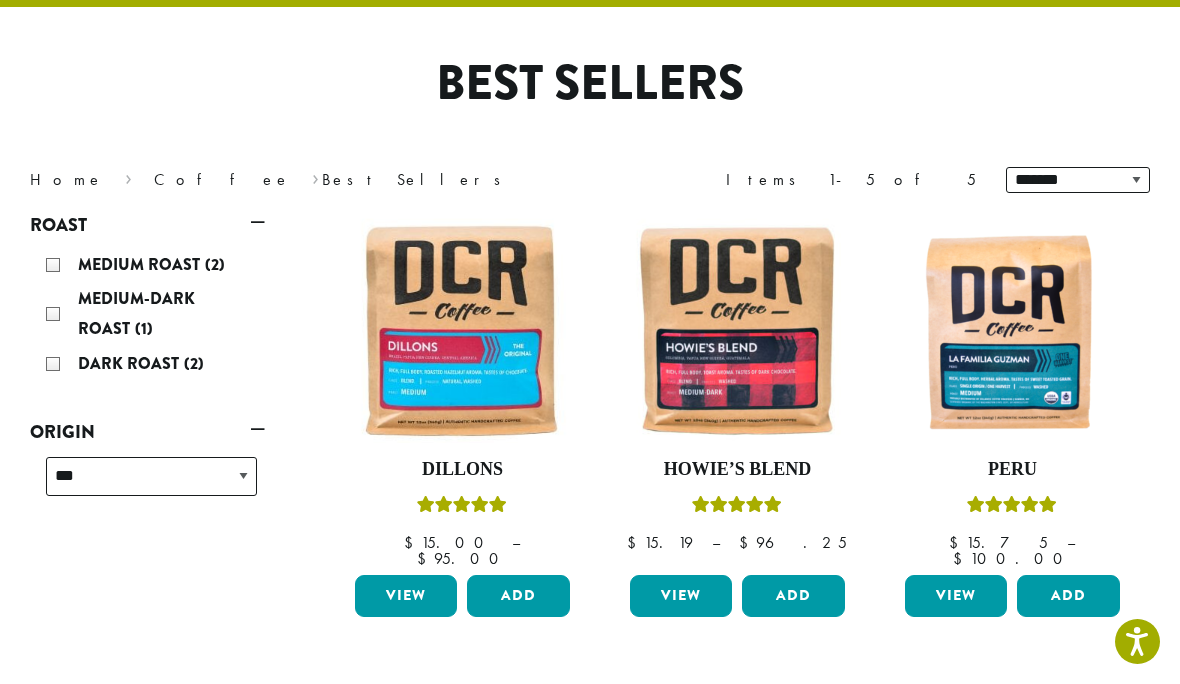 click on "View" at bounding box center (681, 596) 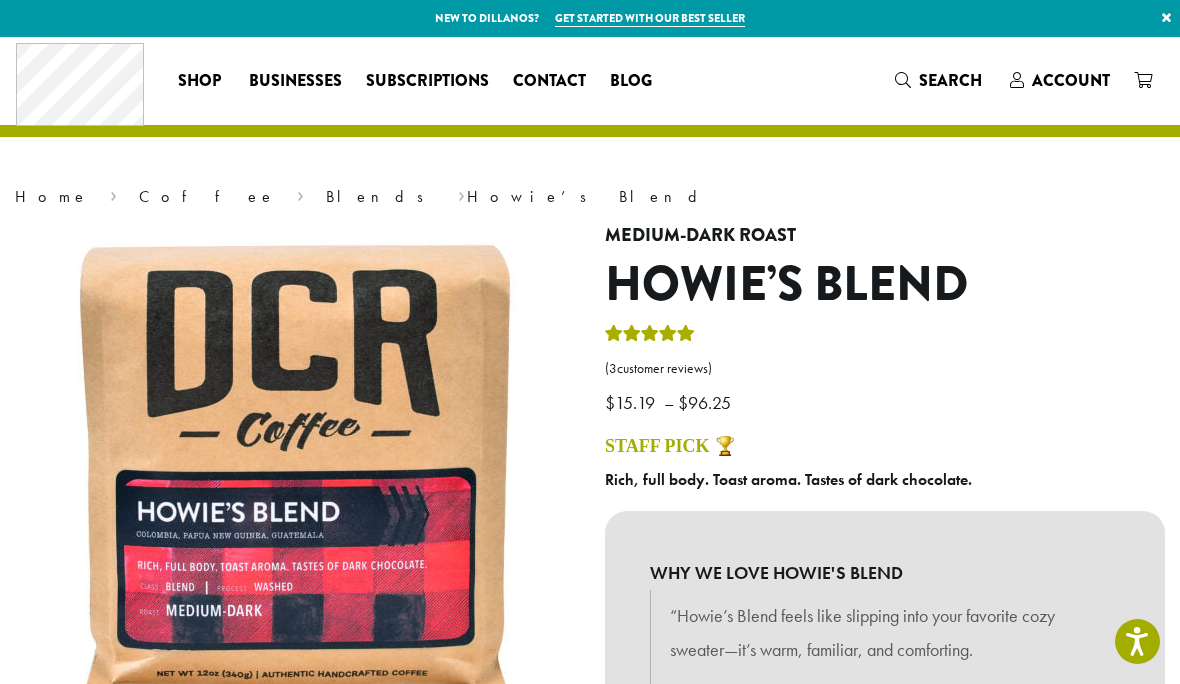 scroll, scrollTop: 0, scrollLeft: 0, axis: both 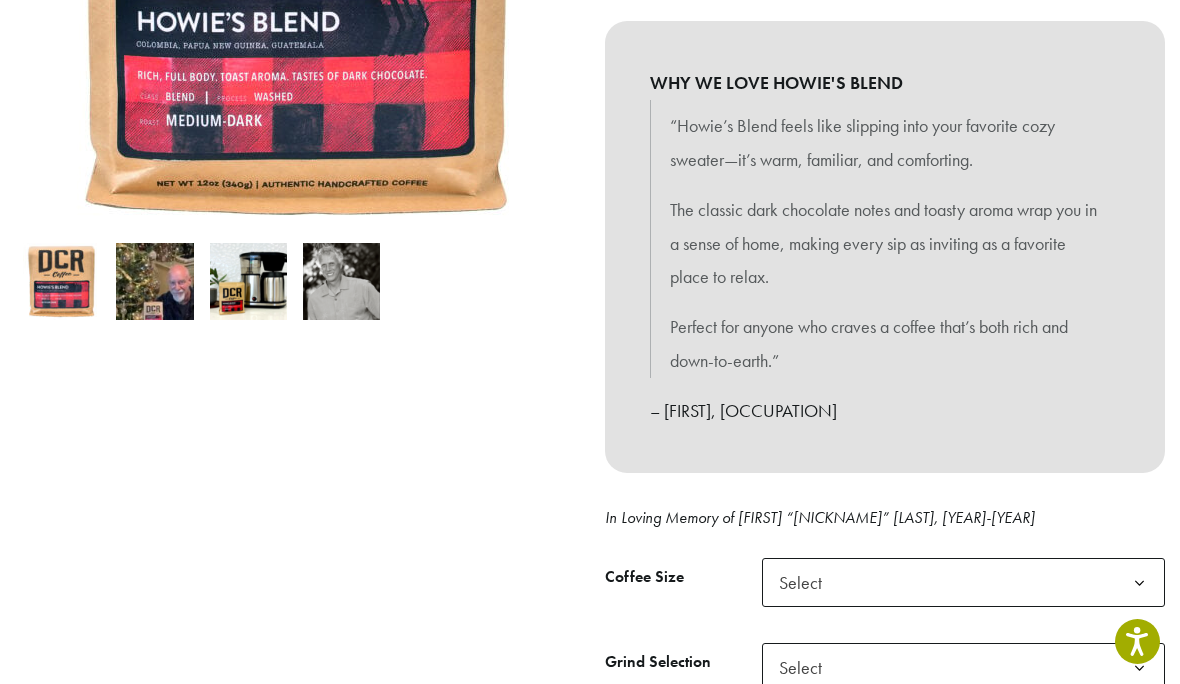 click 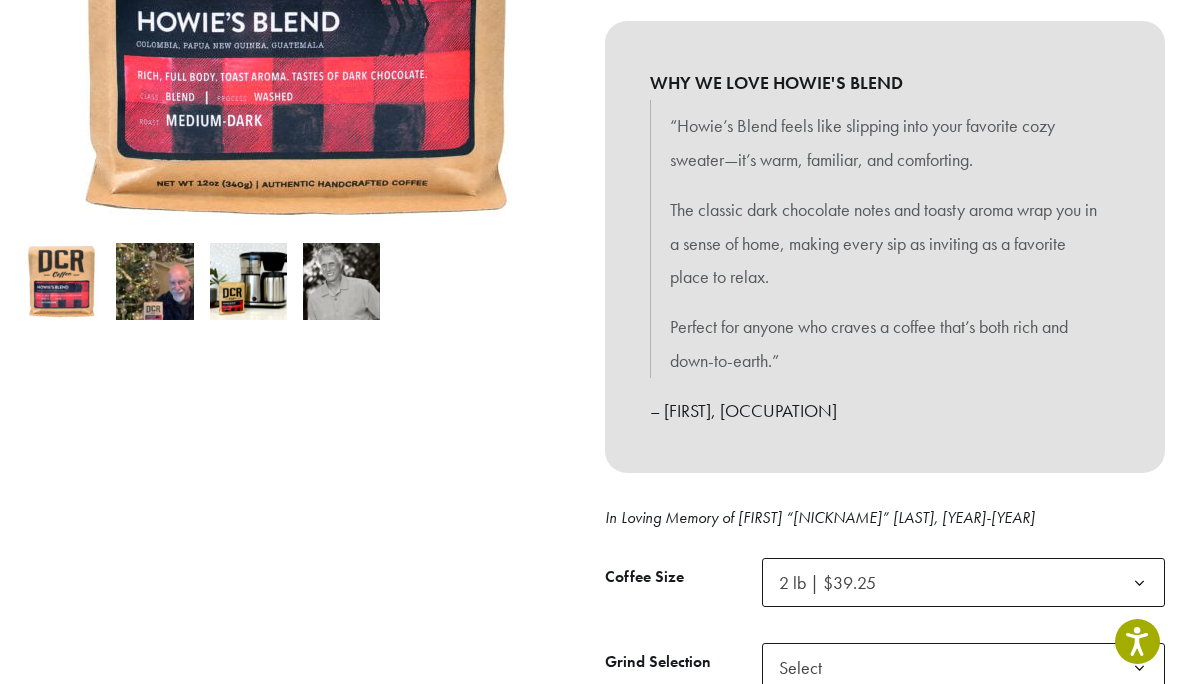 click 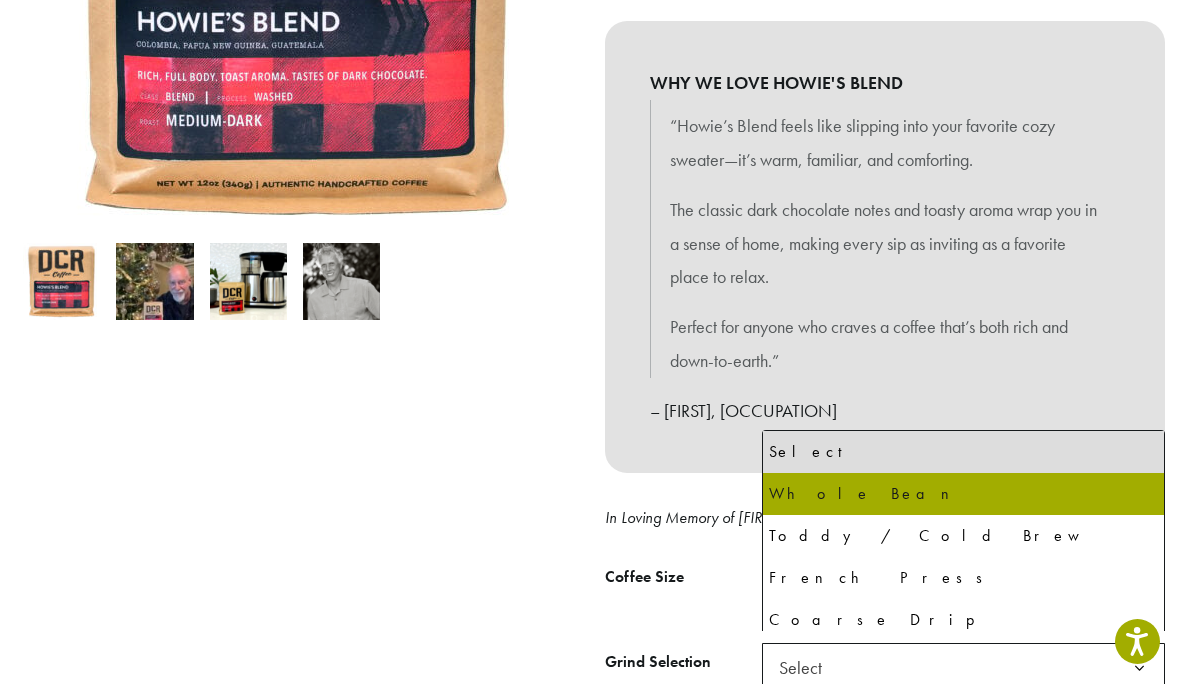 select on "**********" 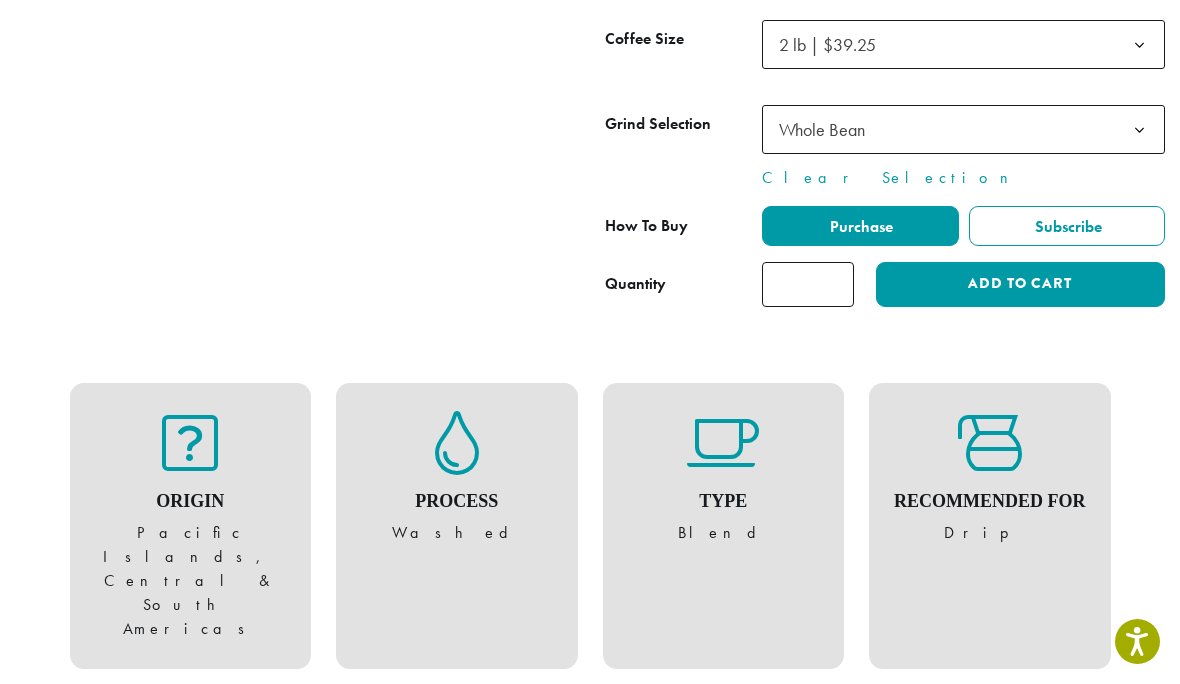scroll, scrollTop: 1068, scrollLeft: 0, axis: vertical 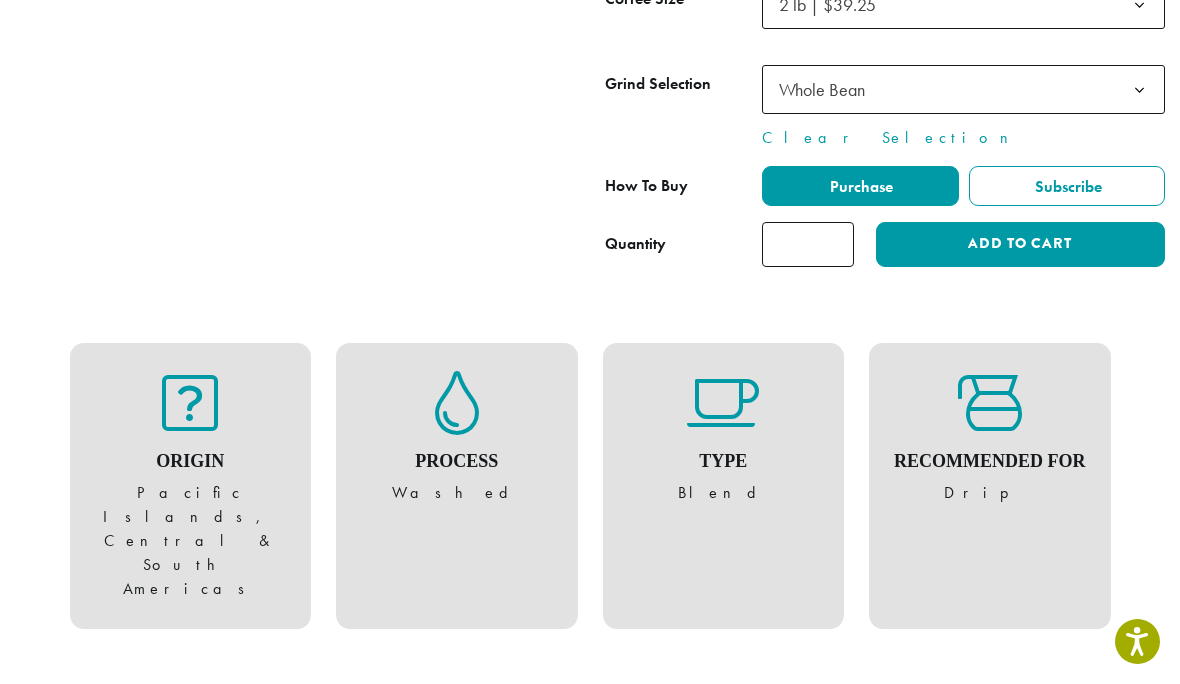 click on "Add to cart" 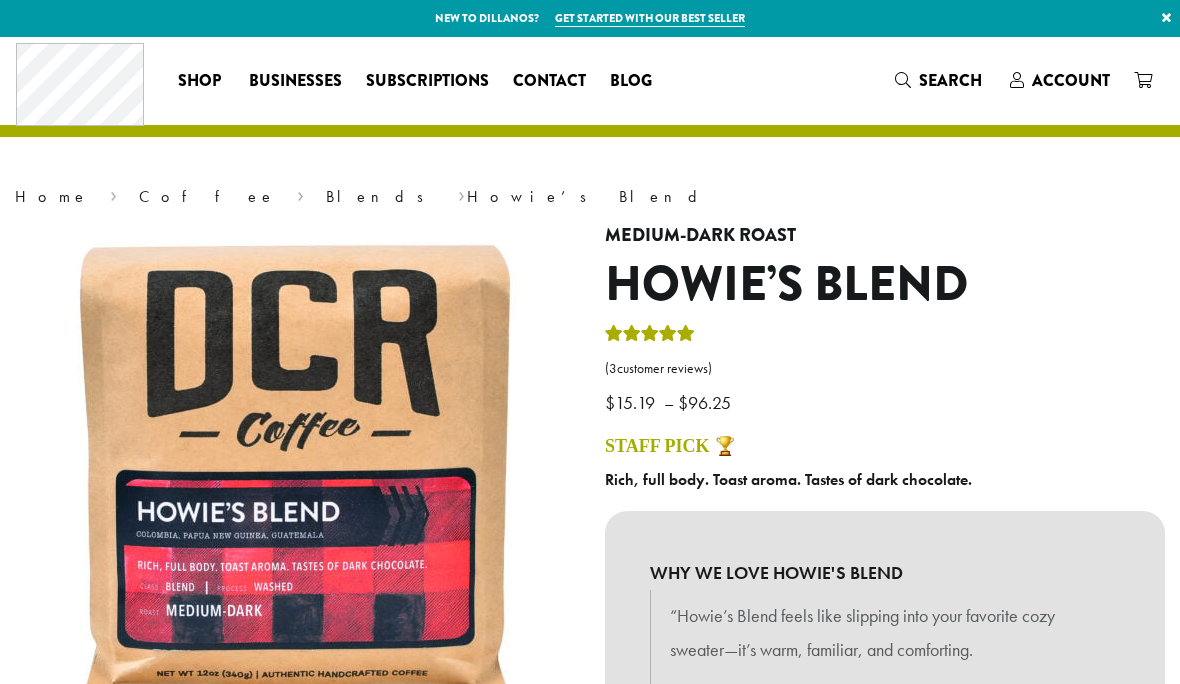 scroll, scrollTop: 0, scrollLeft: 0, axis: both 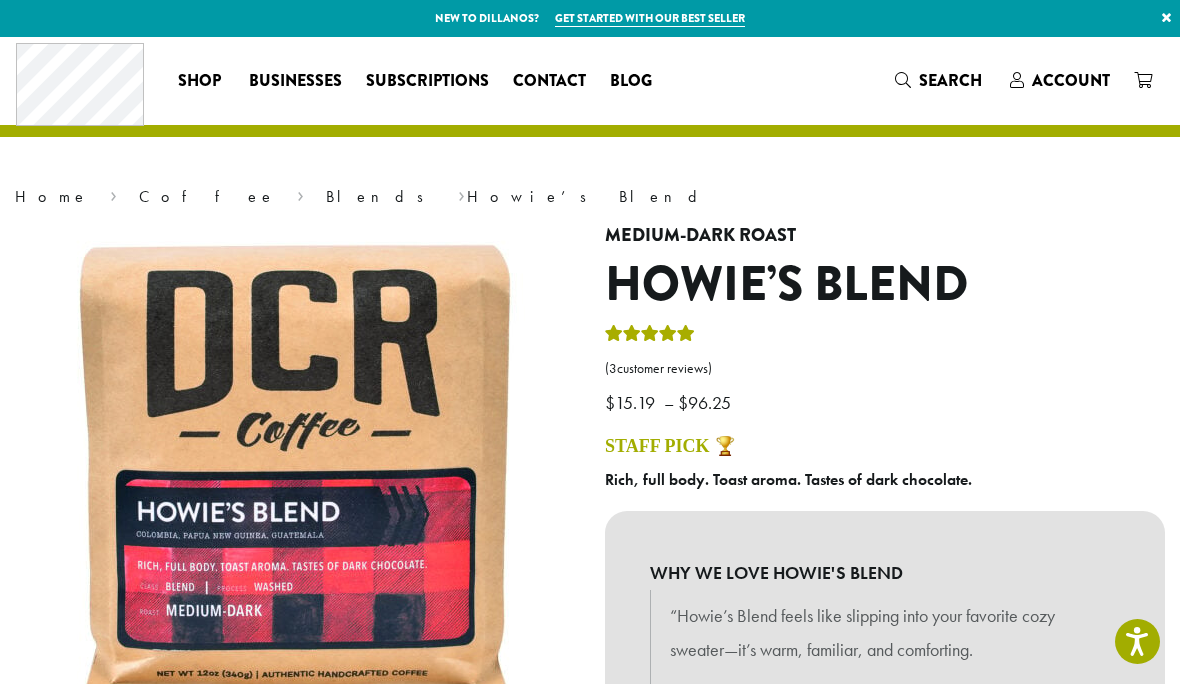 click at bounding box center [1143, 80] 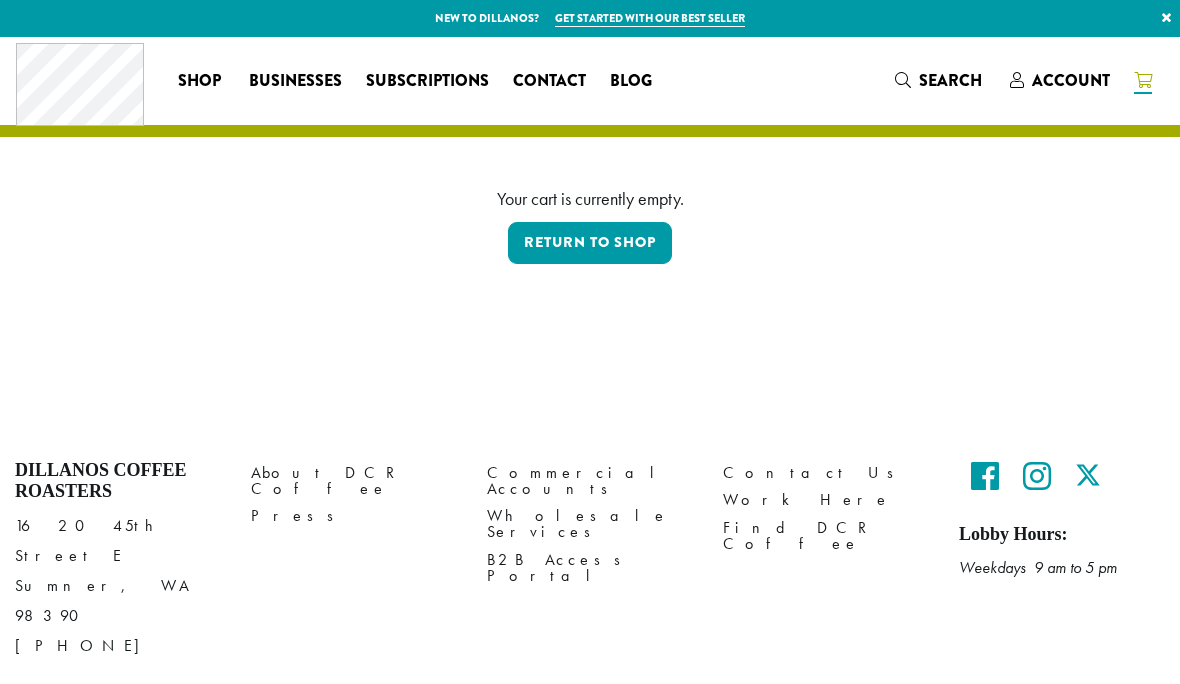 scroll, scrollTop: 0, scrollLeft: 0, axis: both 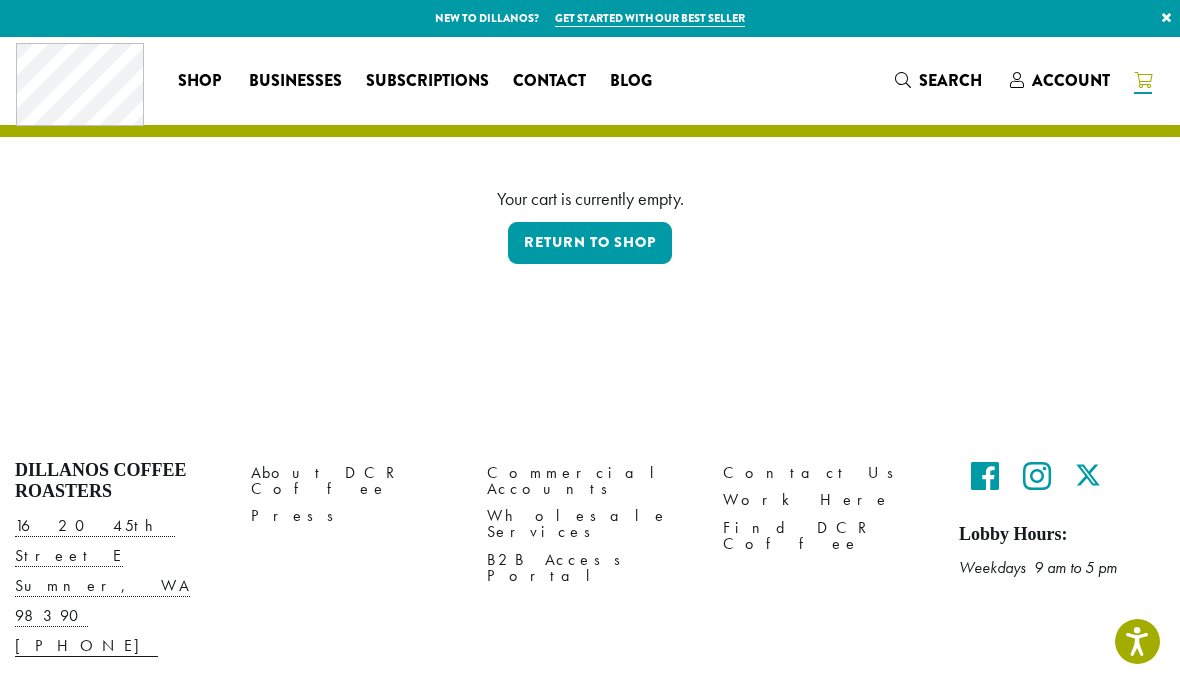 click at bounding box center [1143, 80] 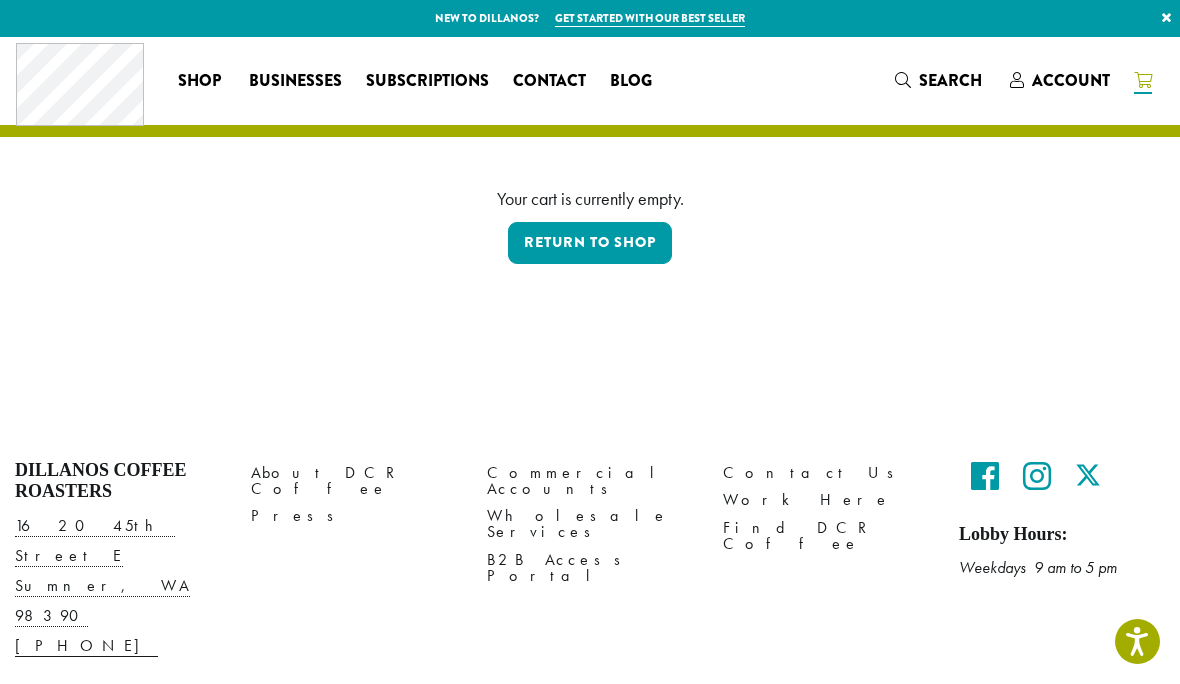click on "Account" at bounding box center [1071, 80] 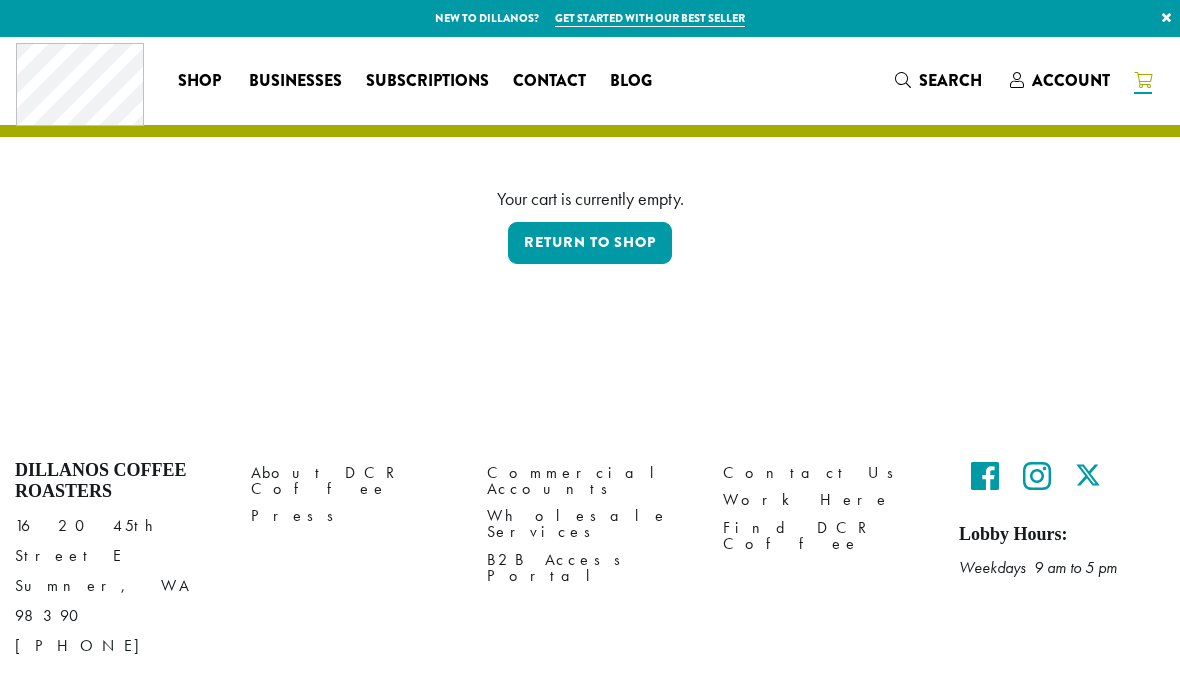 scroll, scrollTop: 0, scrollLeft: 0, axis: both 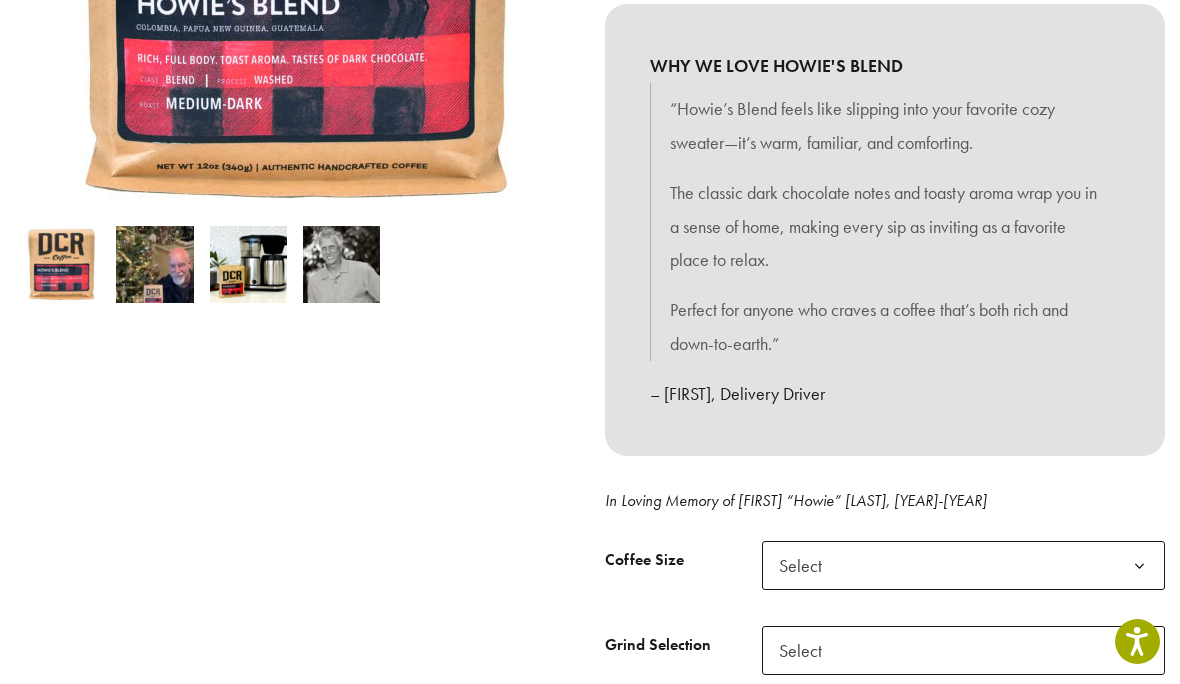 click 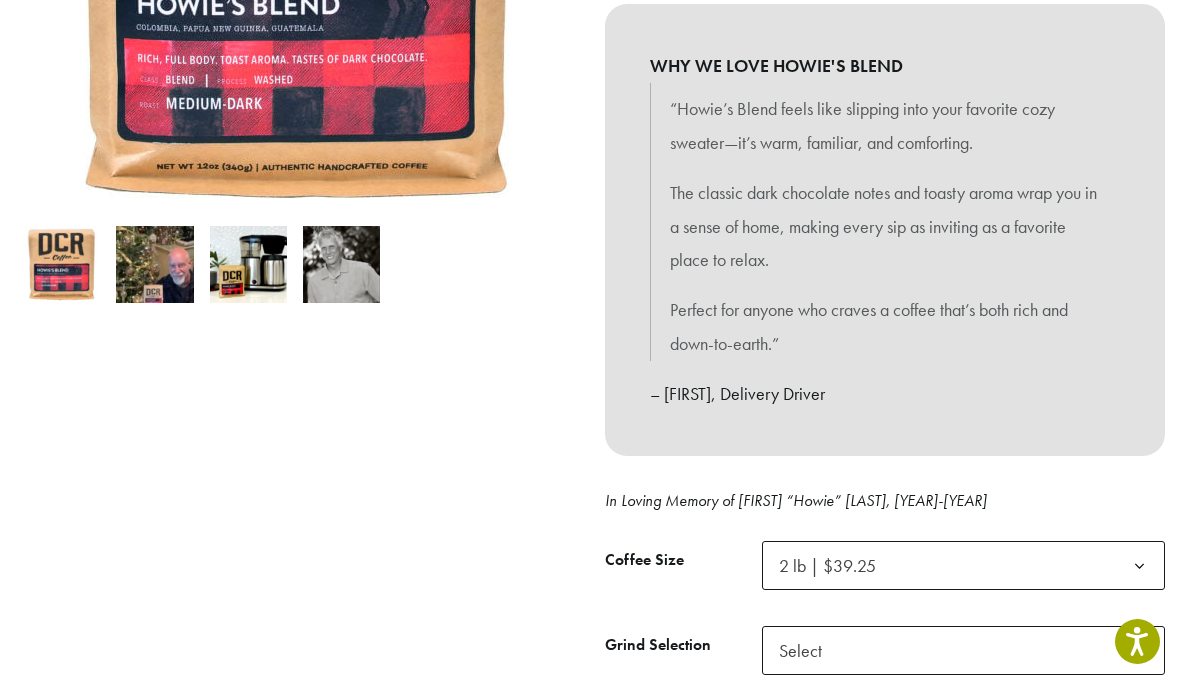 click 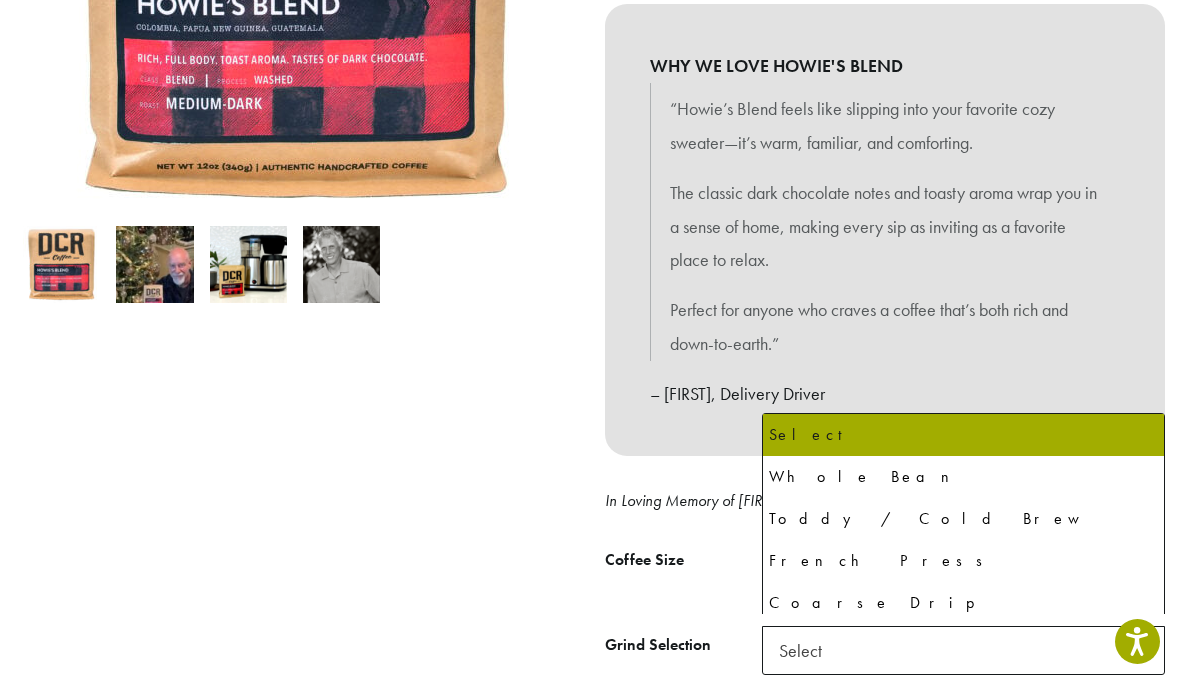 select on "**********" 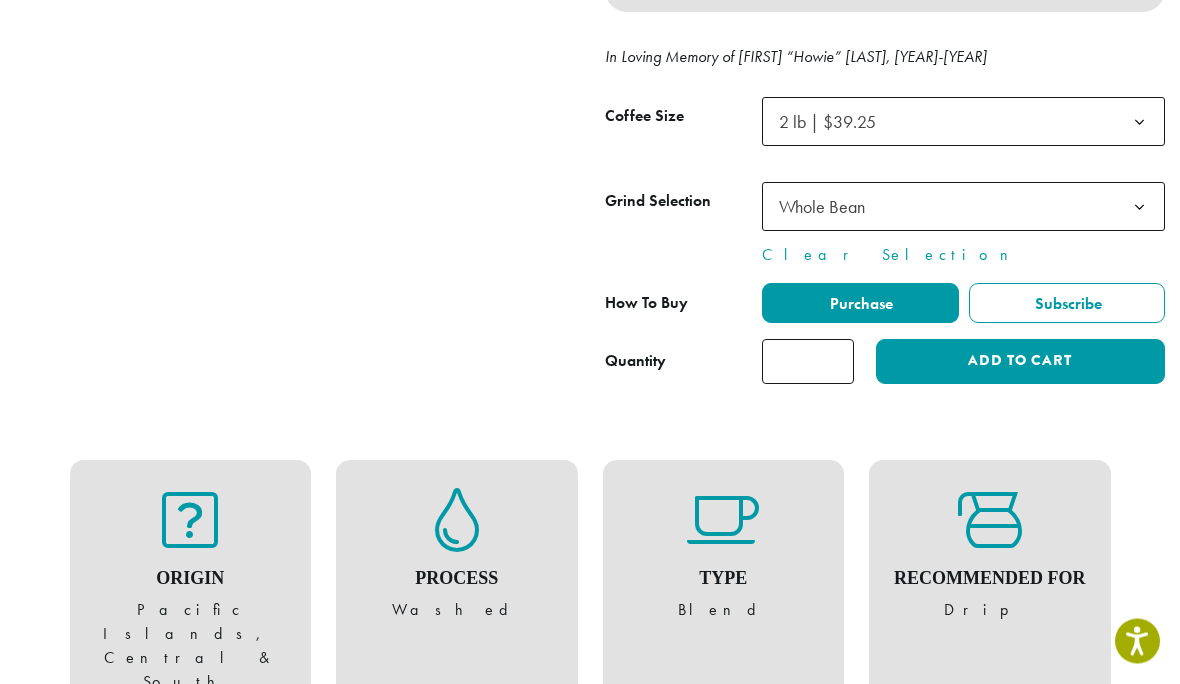 scroll, scrollTop: 951, scrollLeft: 0, axis: vertical 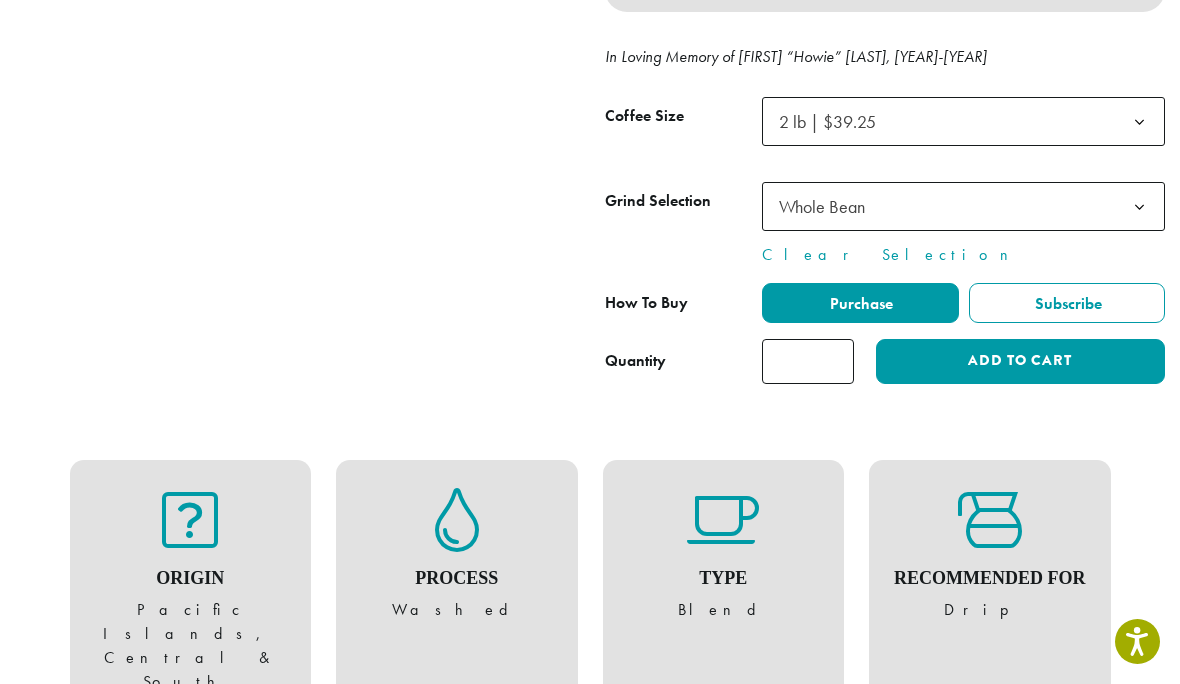 click on "Add to cart" 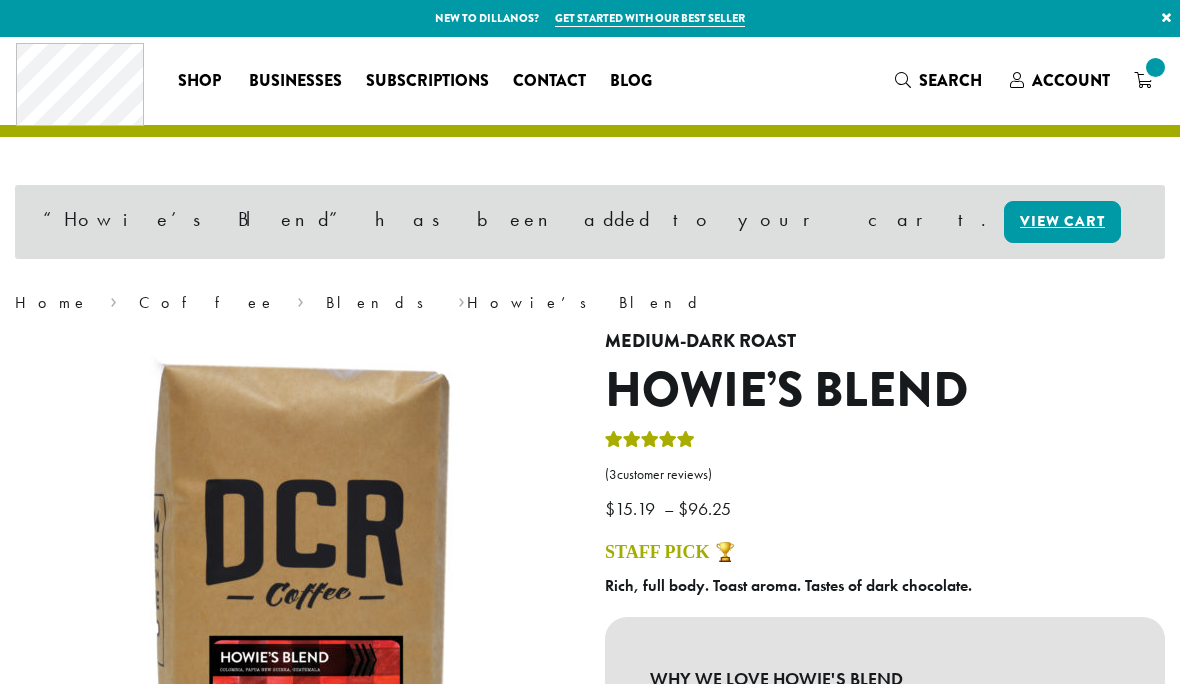 scroll, scrollTop: 0, scrollLeft: 0, axis: both 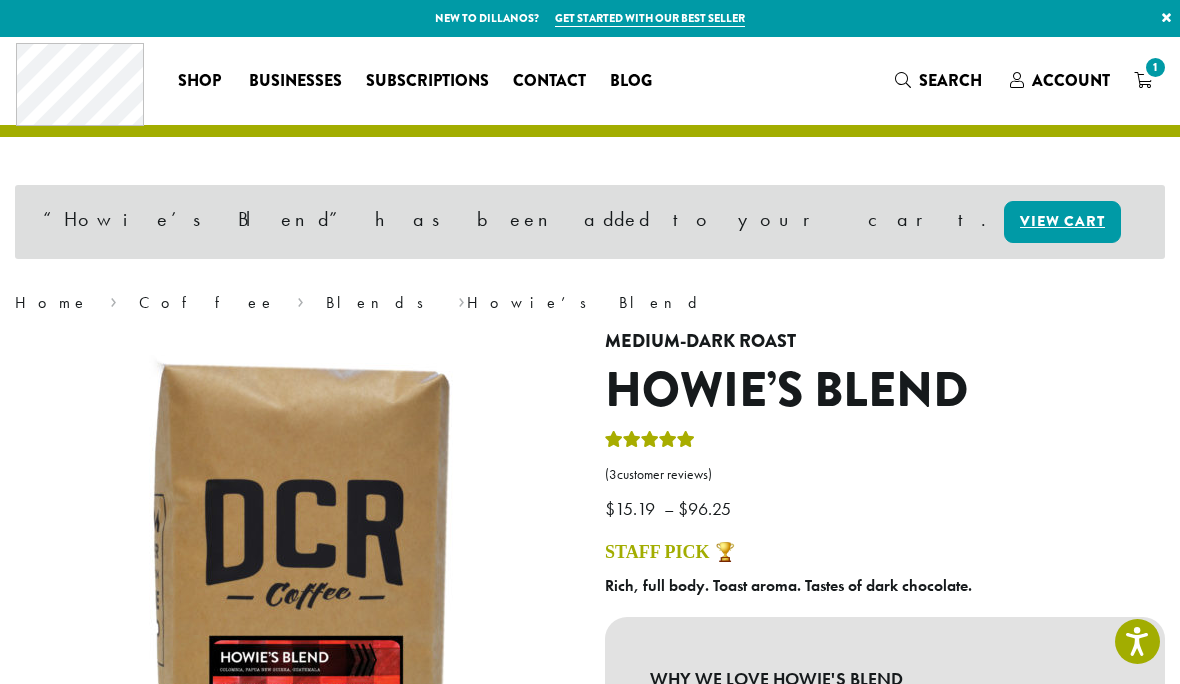 click on "View cart" at bounding box center [1062, 222] 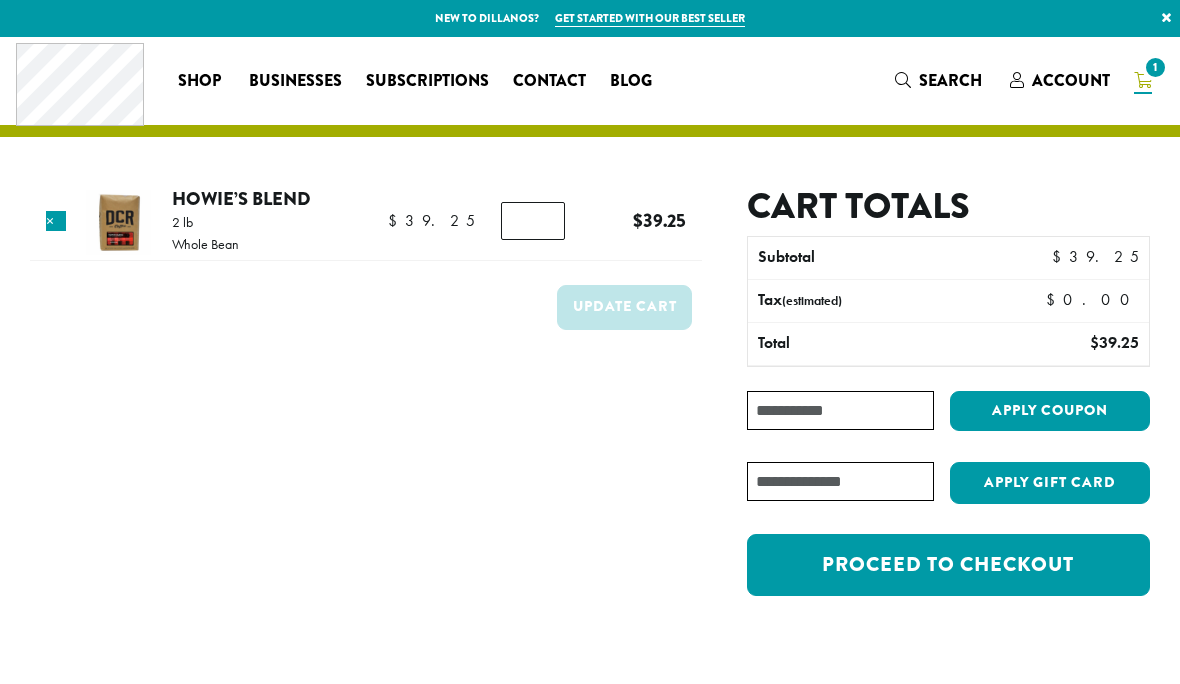 scroll, scrollTop: 0, scrollLeft: 0, axis: both 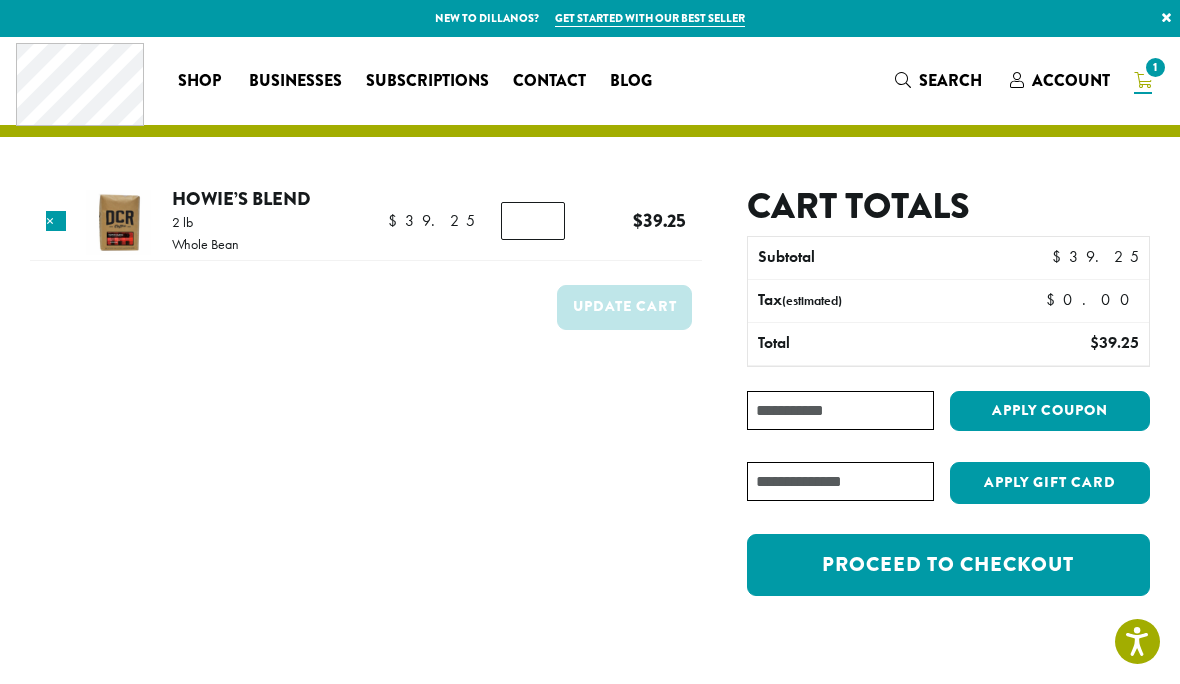 click on "Proceed to checkout" at bounding box center [948, 565] 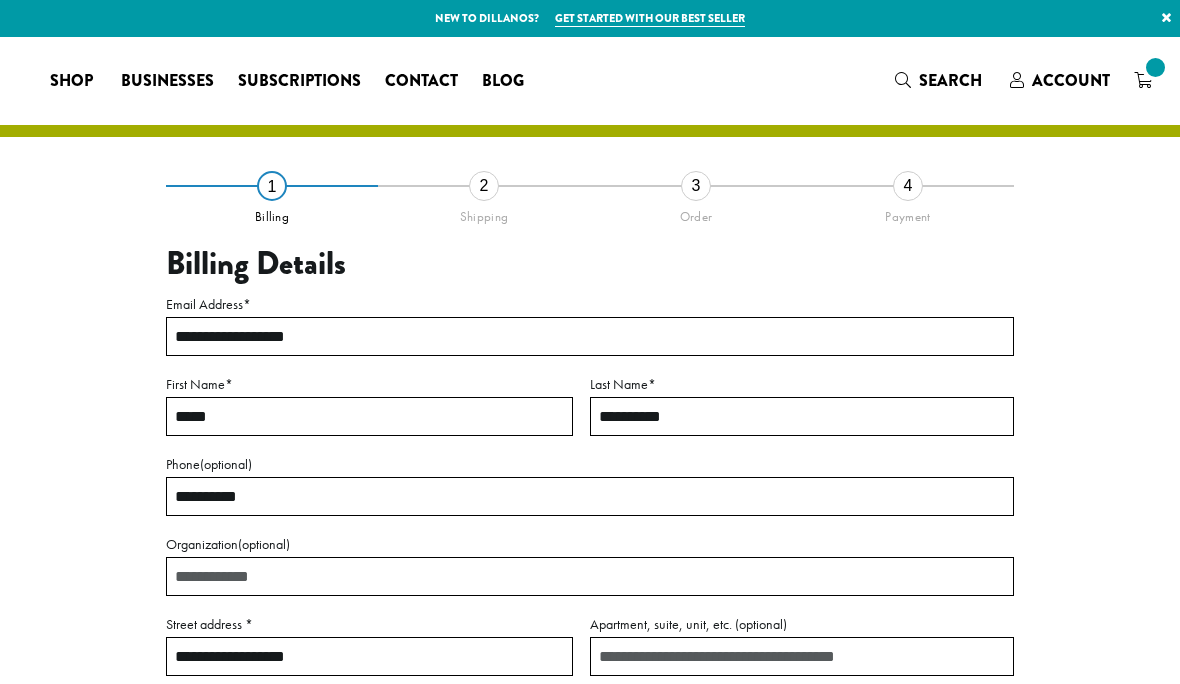 select on "**" 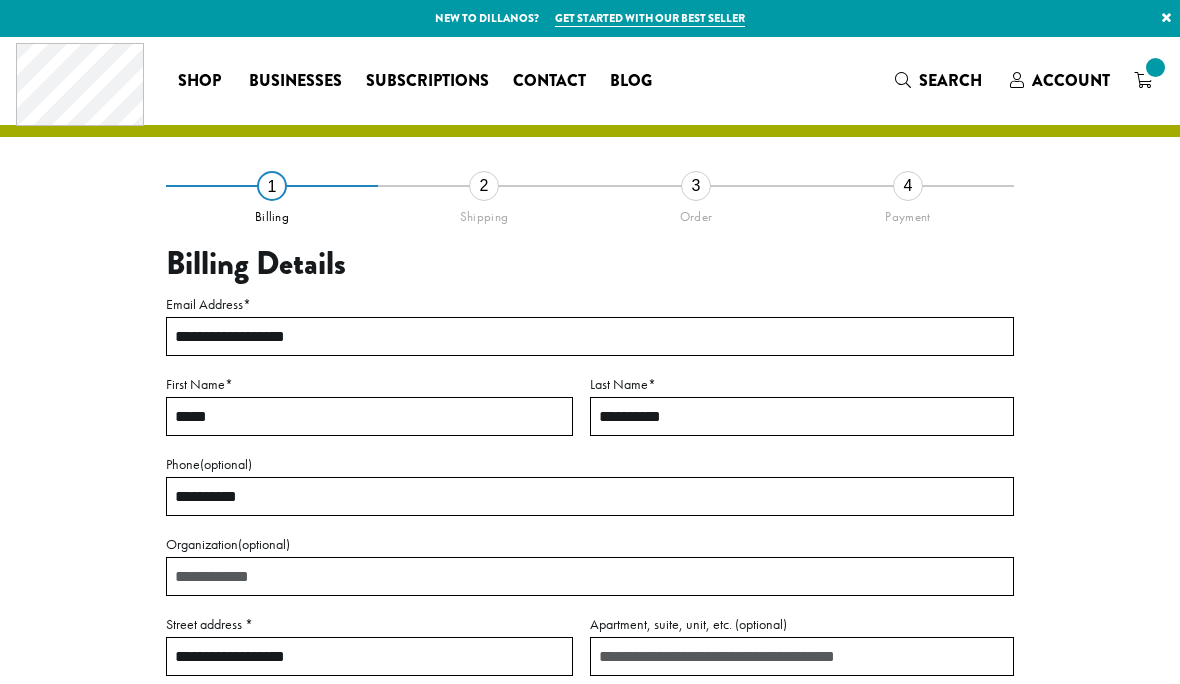 scroll, scrollTop: 0, scrollLeft: 0, axis: both 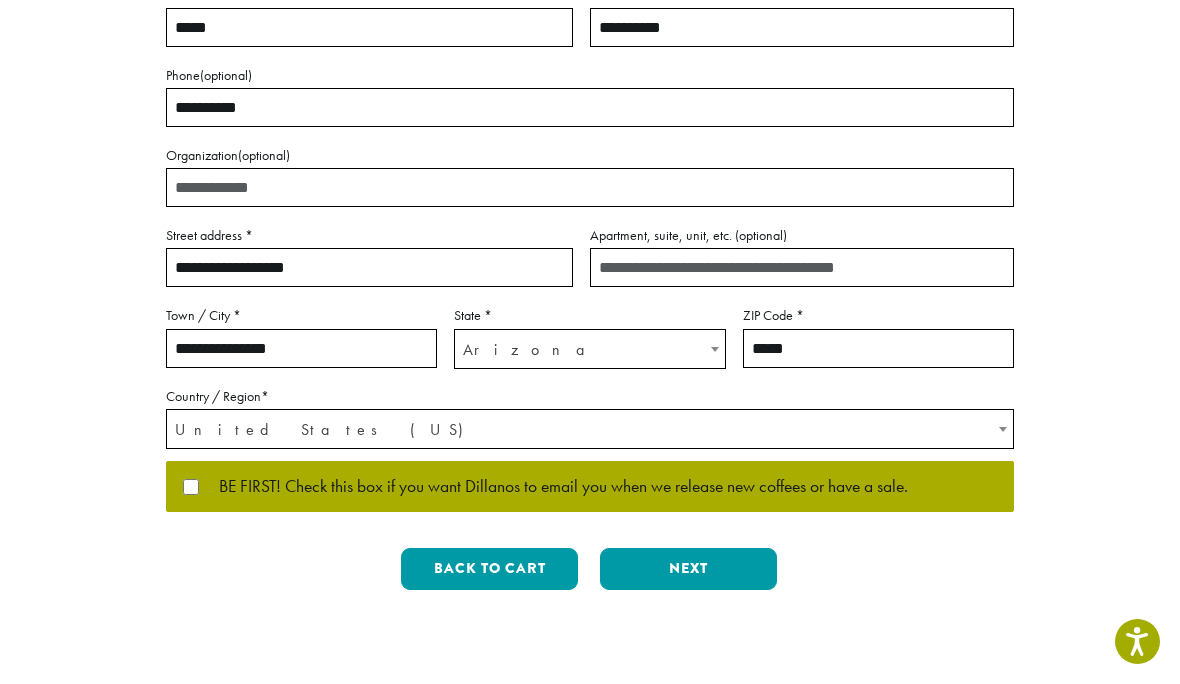 click on "Next" at bounding box center (688, 569) 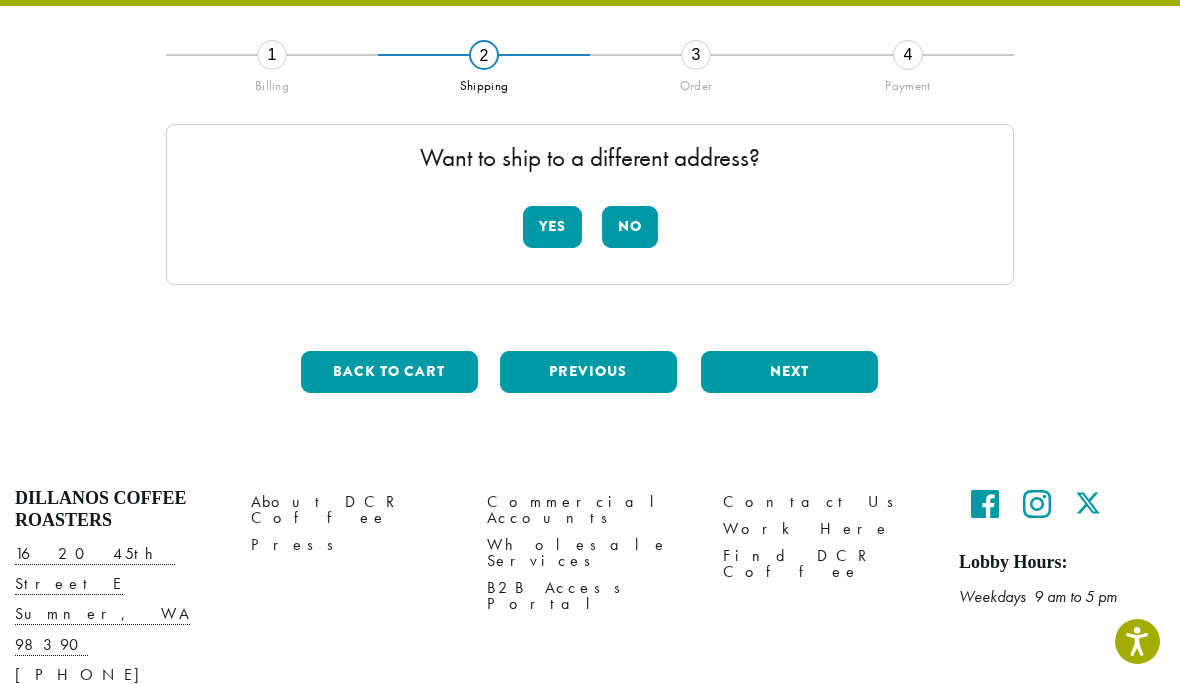 scroll, scrollTop: 114, scrollLeft: 0, axis: vertical 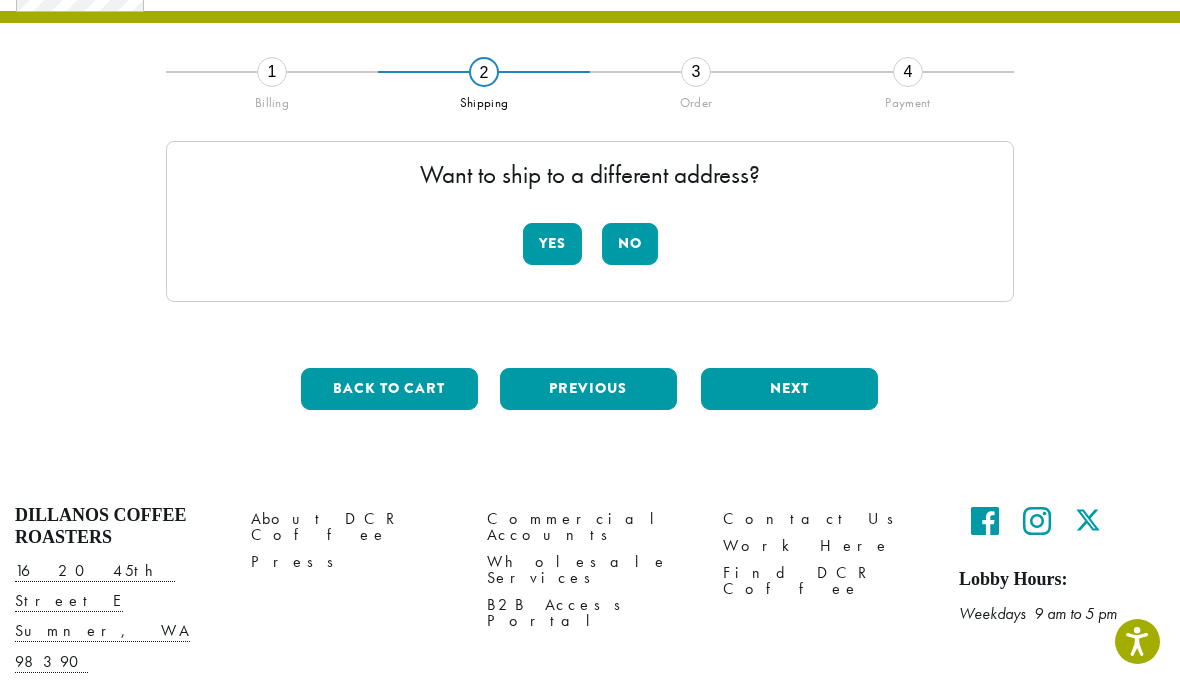 click on "No" at bounding box center (630, 244) 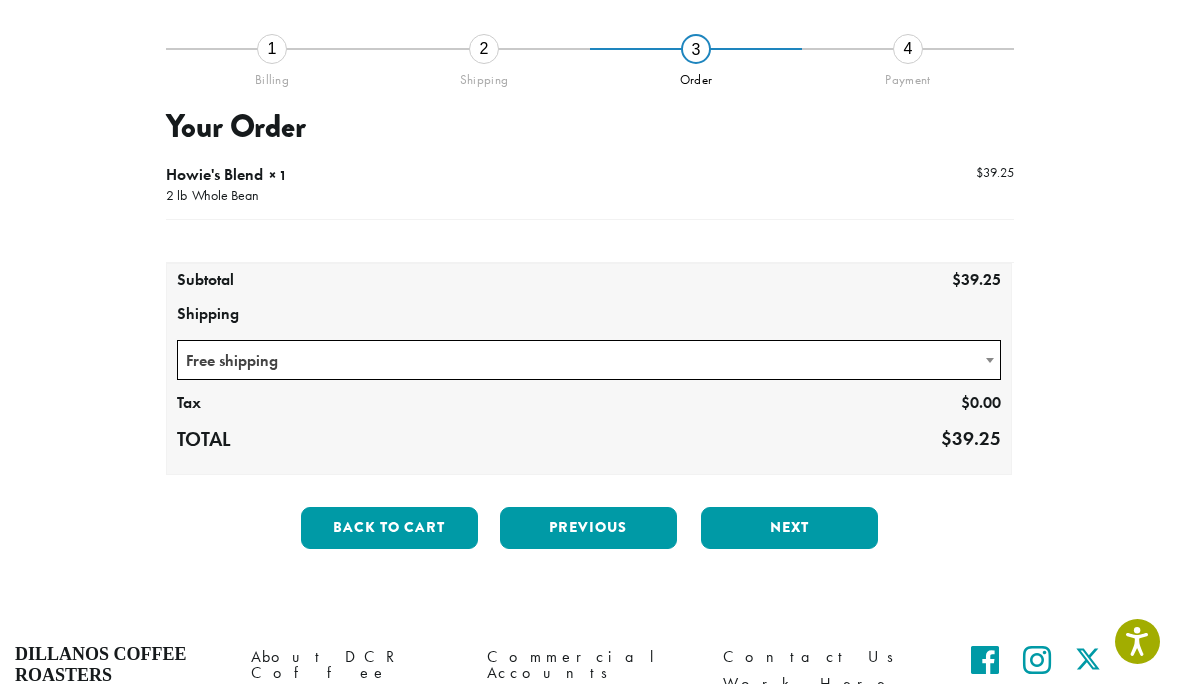 scroll, scrollTop: 145, scrollLeft: 0, axis: vertical 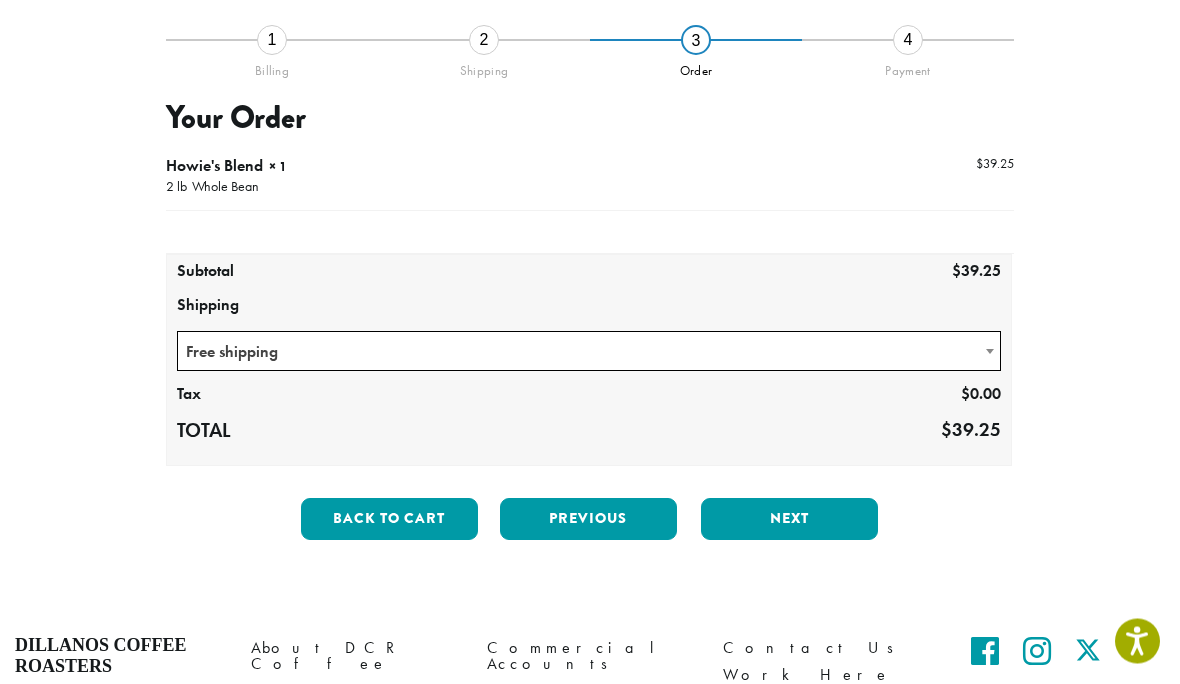 click on "Next" at bounding box center [789, 520] 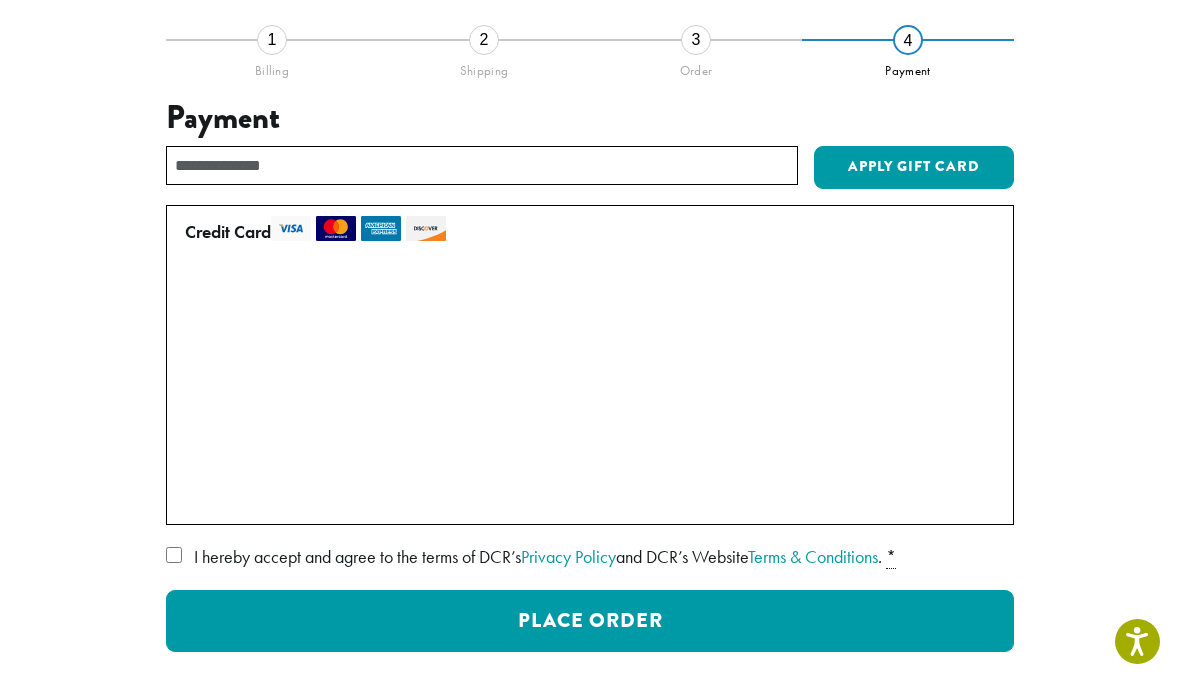 click on "Place Order" at bounding box center (590, 621) 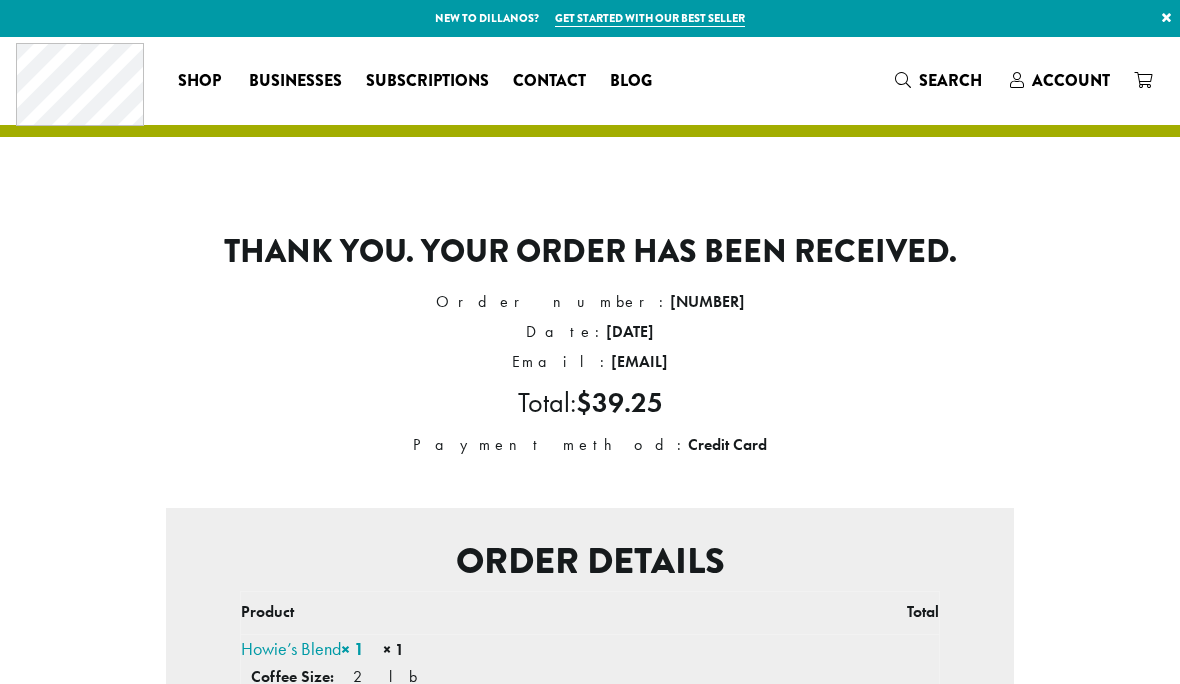 scroll, scrollTop: 0, scrollLeft: 0, axis: both 